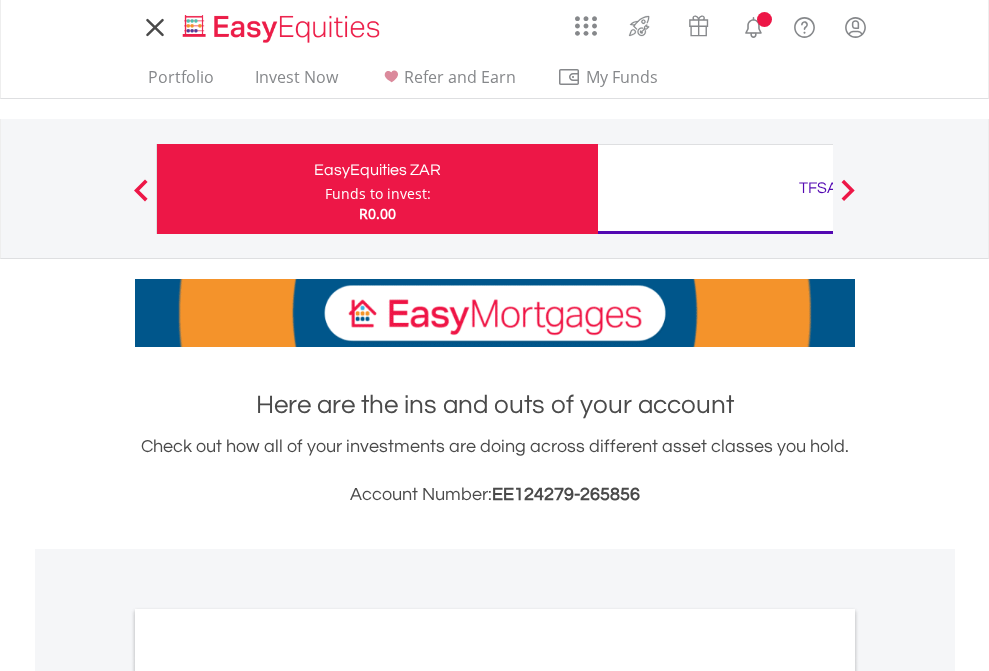 scroll, scrollTop: 0, scrollLeft: 0, axis: both 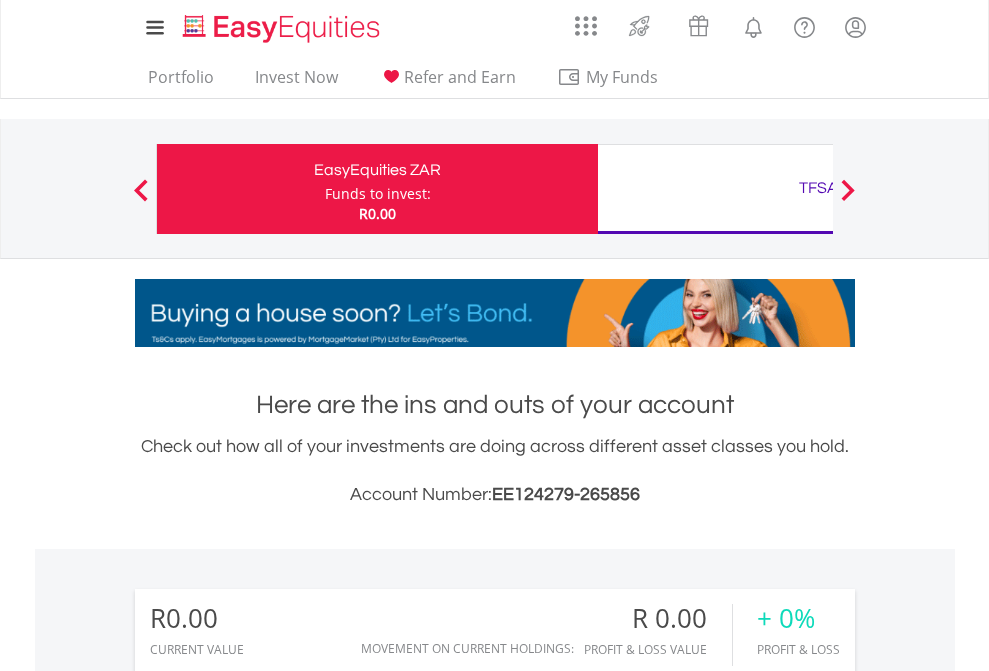 click on "Funds to invest:" at bounding box center [378, 194] 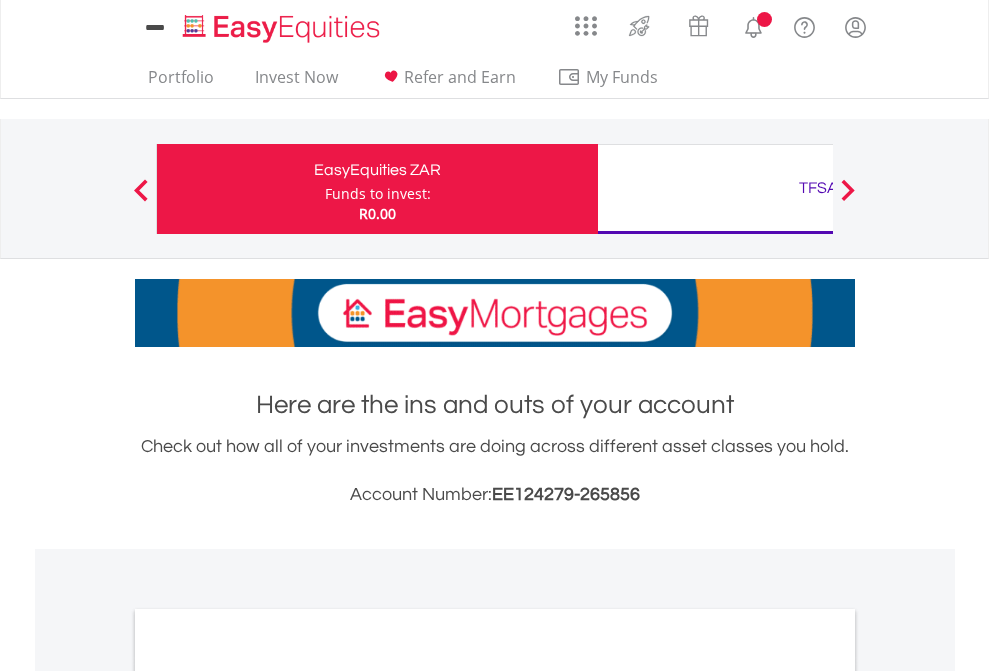 scroll, scrollTop: 0, scrollLeft: 0, axis: both 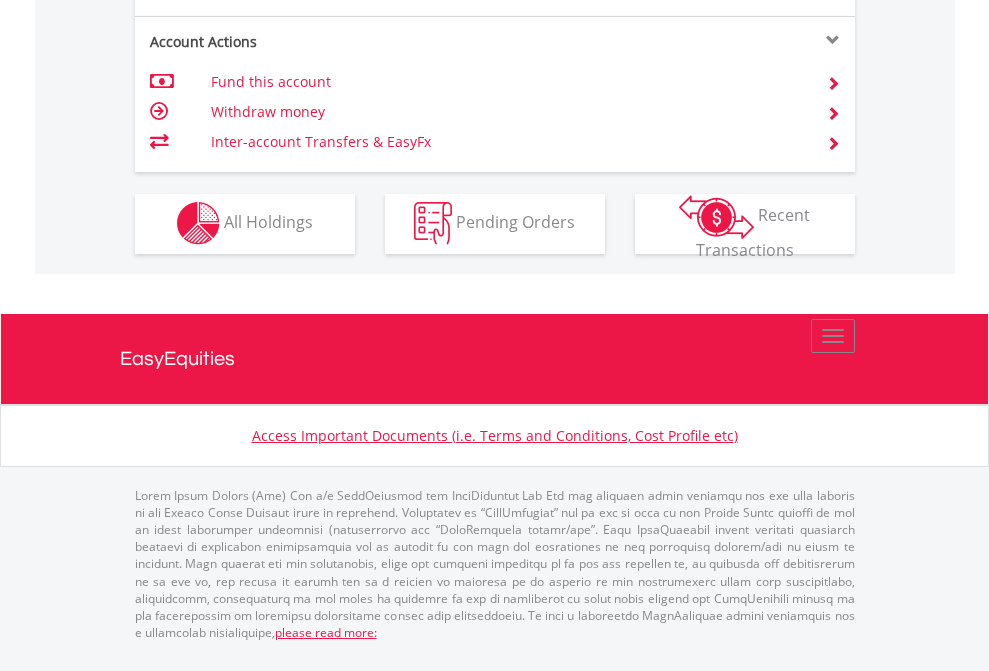 click on "Investment types" at bounding box center (706, -353) 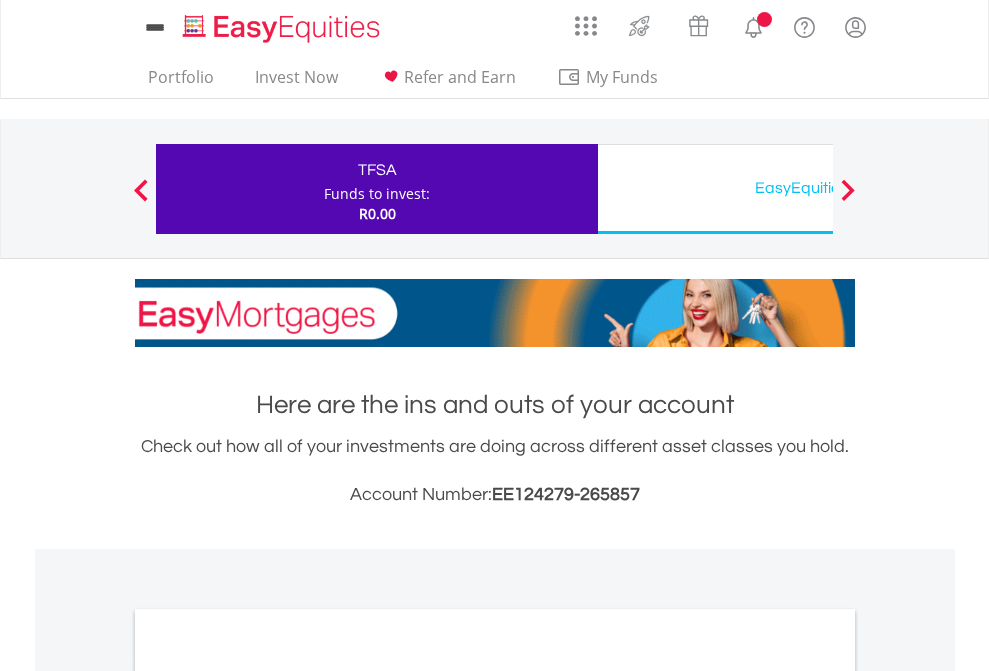 scroll, scrollTop: 0, scrollLeft: 0, axis: both 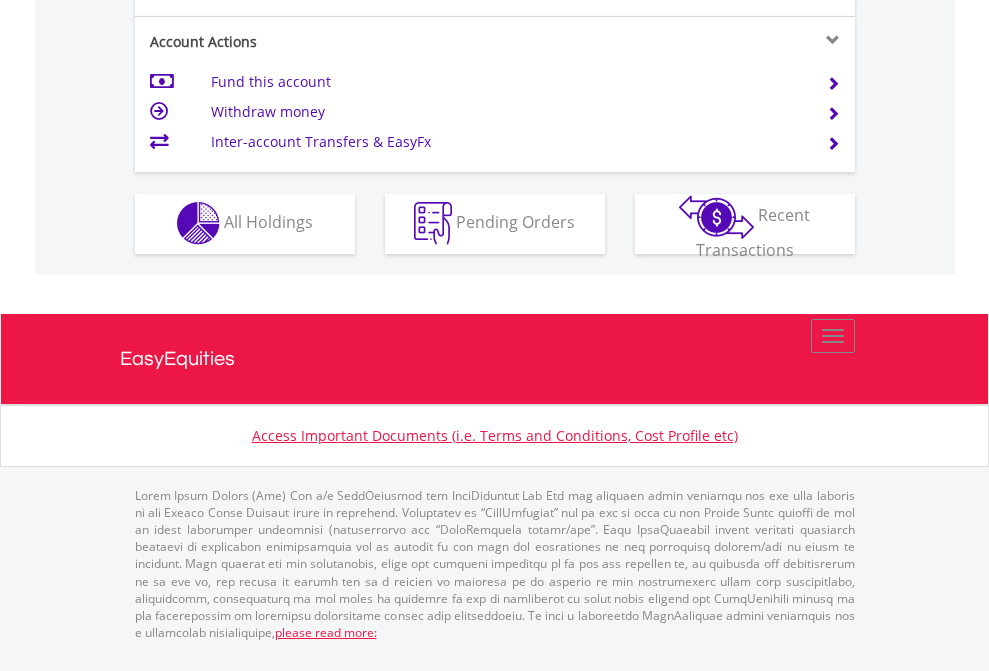 click on "Investment types" at bounding box center [706, -353] 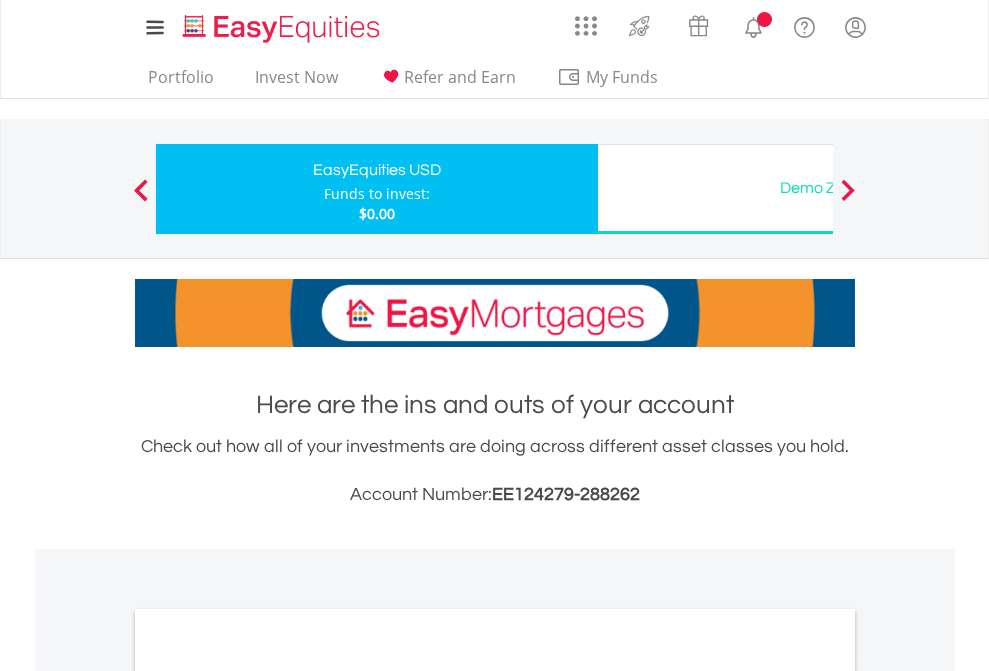 scroll, scrollTop: 0, scrollLeft: 0, axis: both 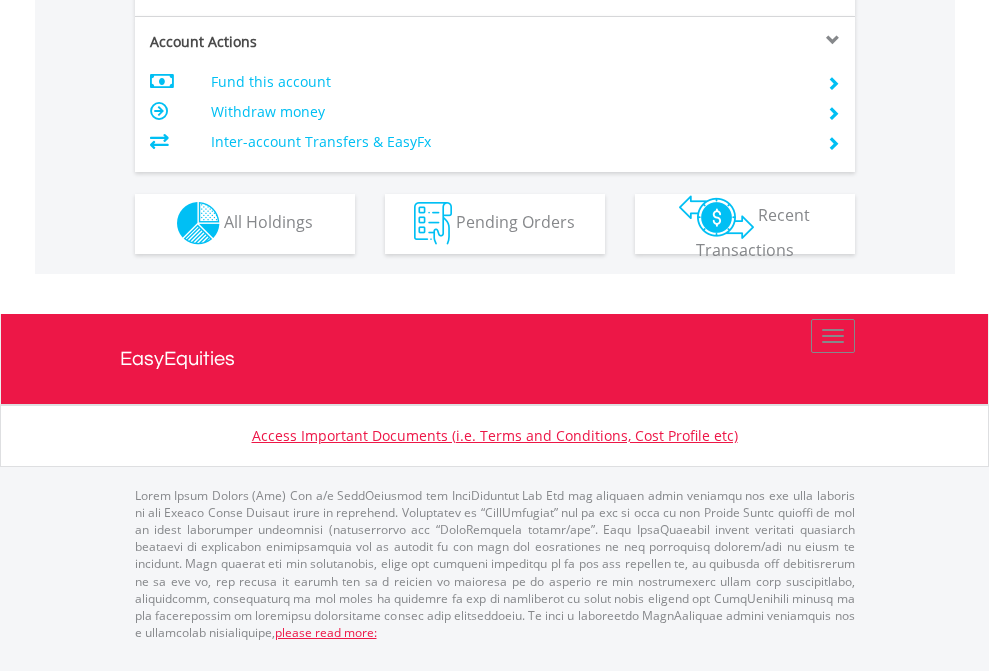 click on "Investment types" at bounding box center [706, -353] 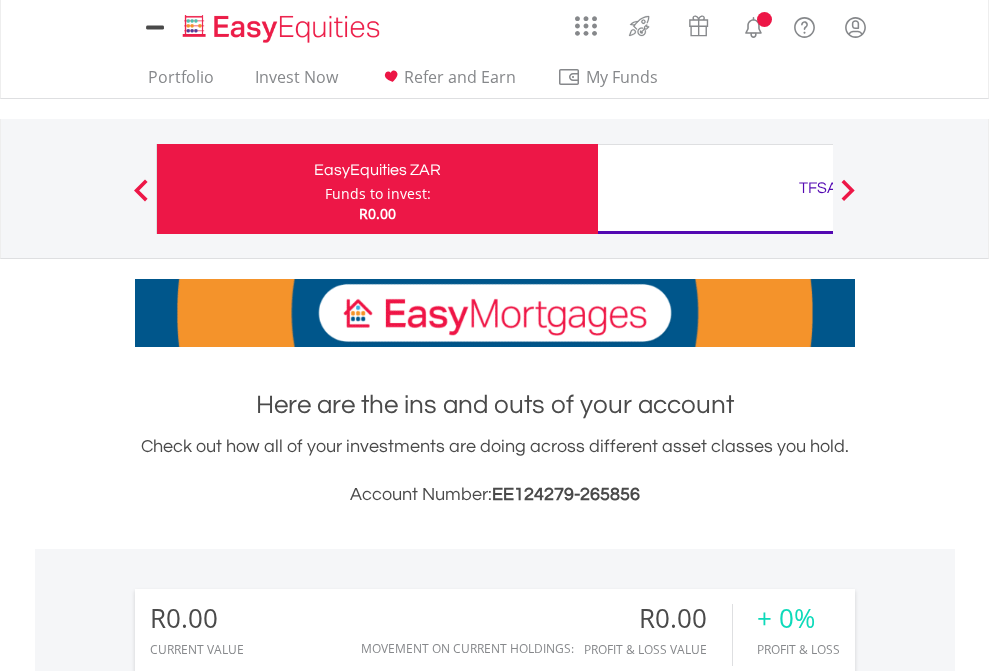scroll, scrollTop: 0, scrollLeft: 0, axis: both 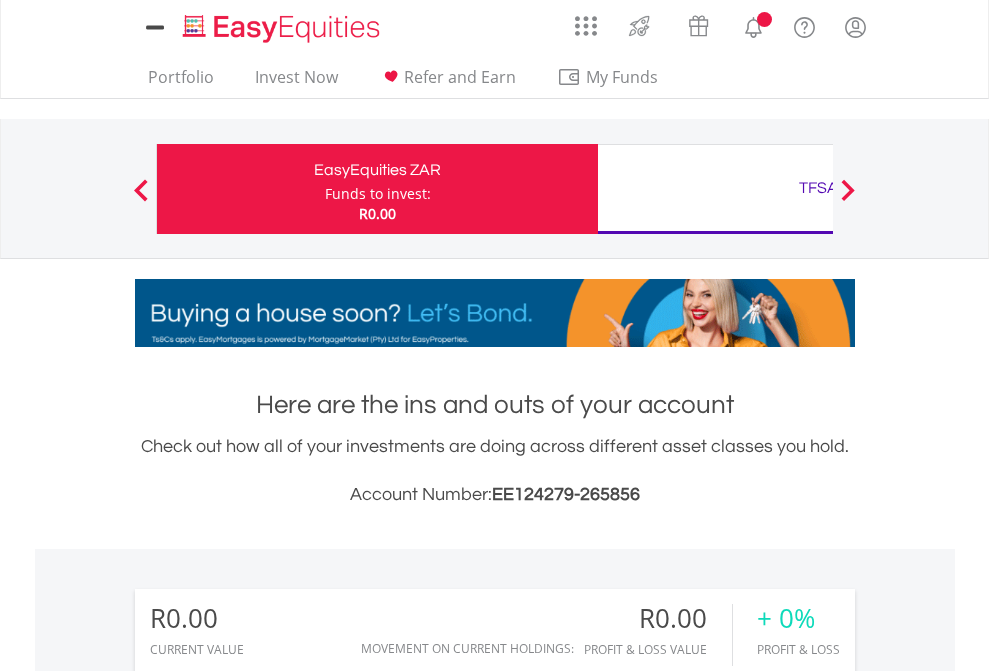 click on "All Holdings" at bounding box center [268, 1442] 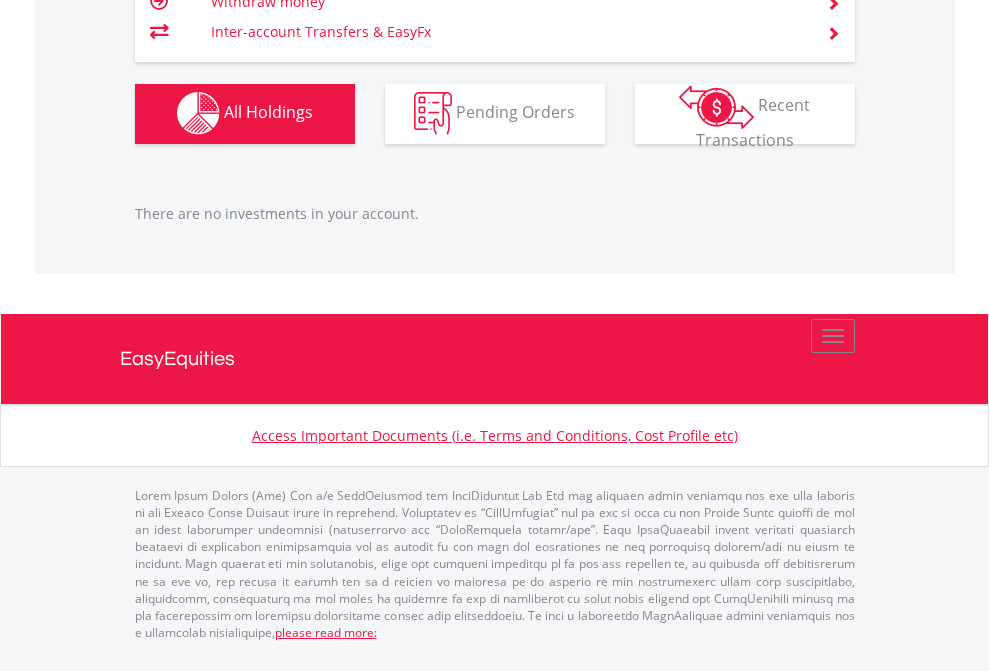 scroll, scrollTop: 1980, scrollLeft: 0, axis: vertical 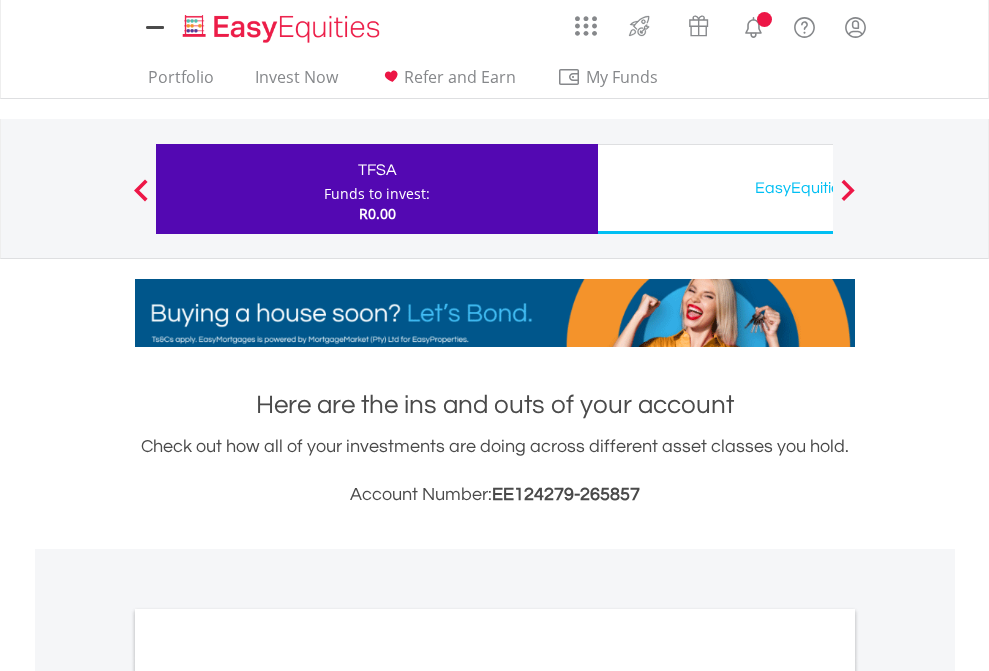 click on "All Holdings" at bounding box center [268, 1096] 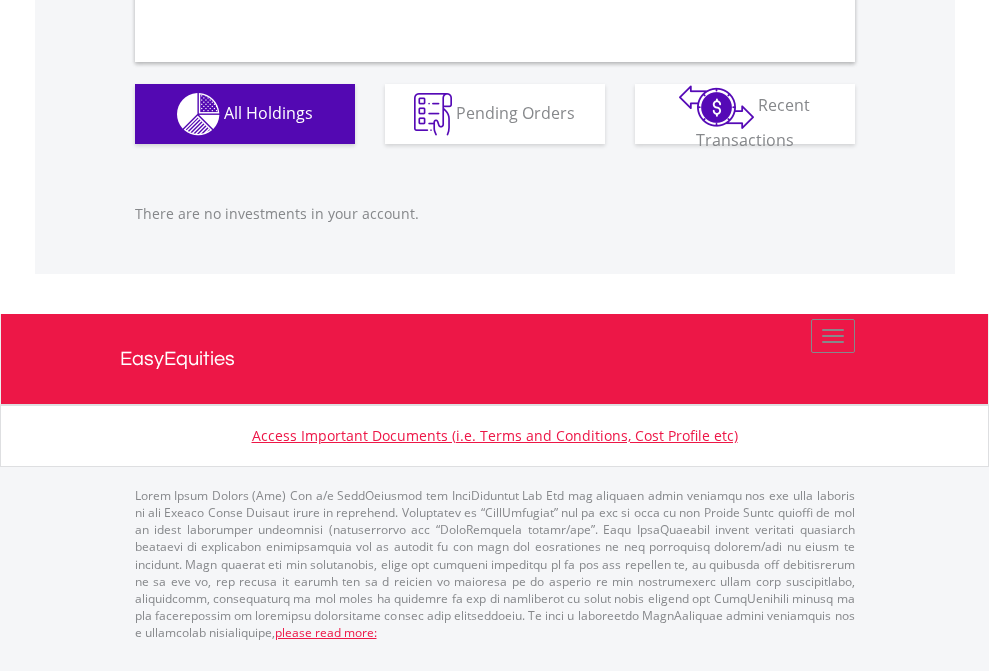 scroll, scrollTop: 1980, scrollLeft: 0, axis: vertical 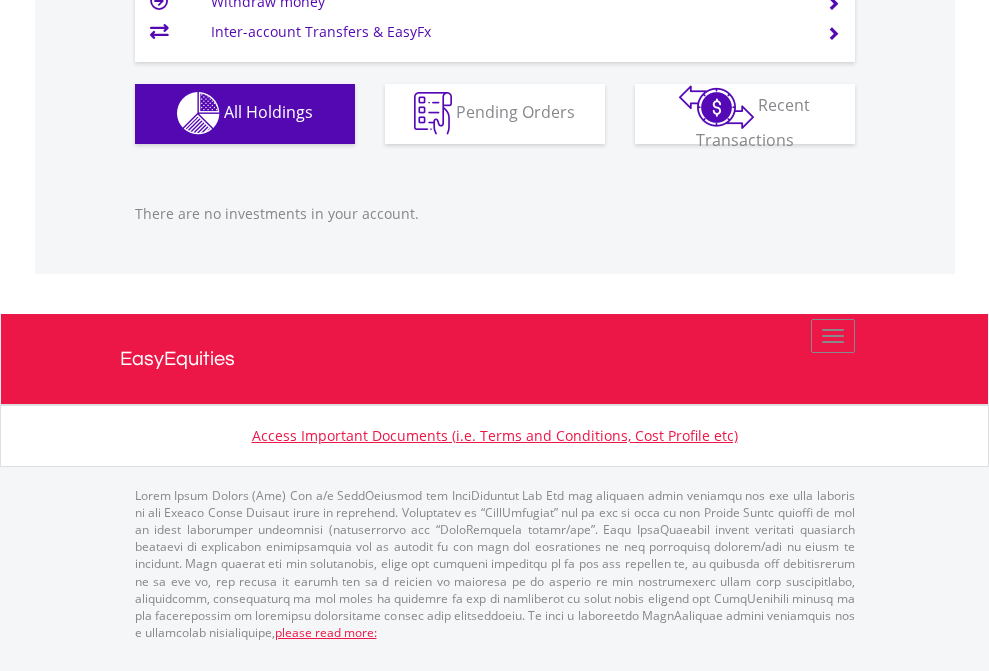 click on "EasyEquities USD" at bounding box center (818, -1142) 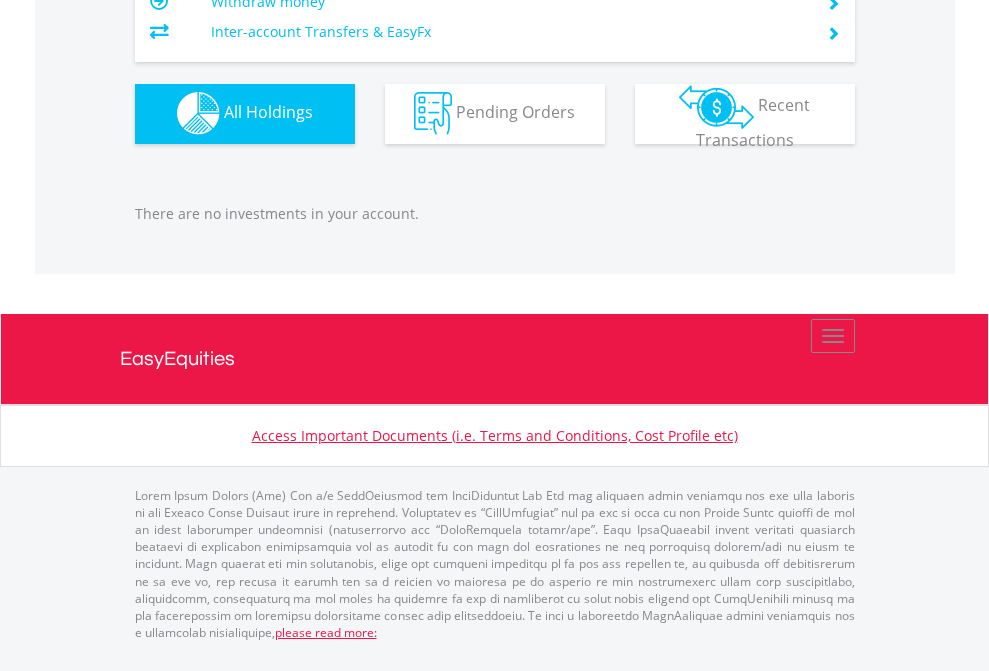 scroll, scrollTop: 1980, scrollLeft: 0, axis: vertical 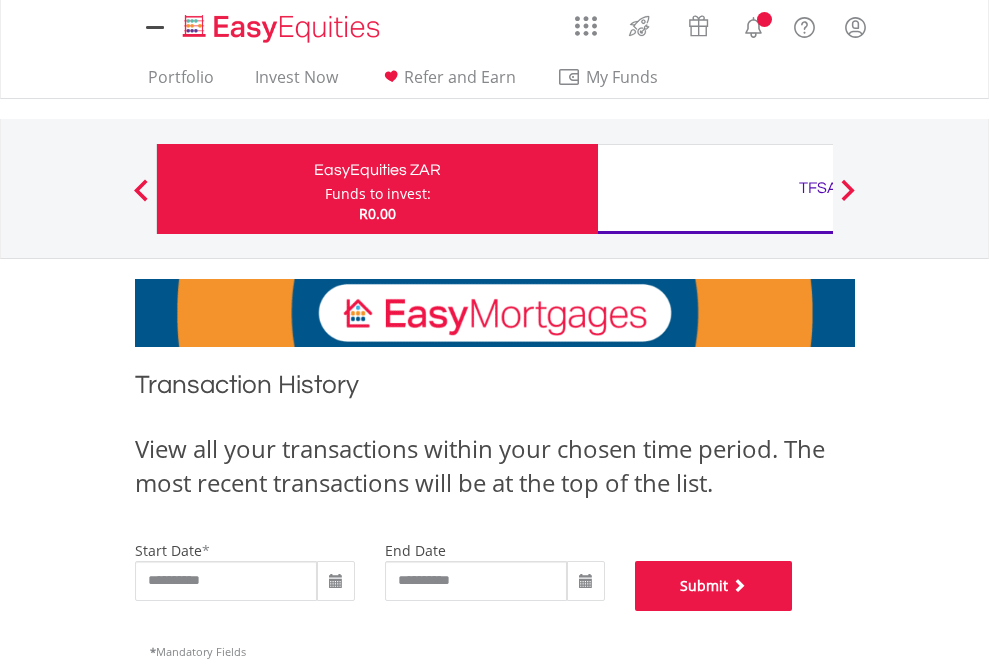 click on "Submit" at bounding box center (714, 586) 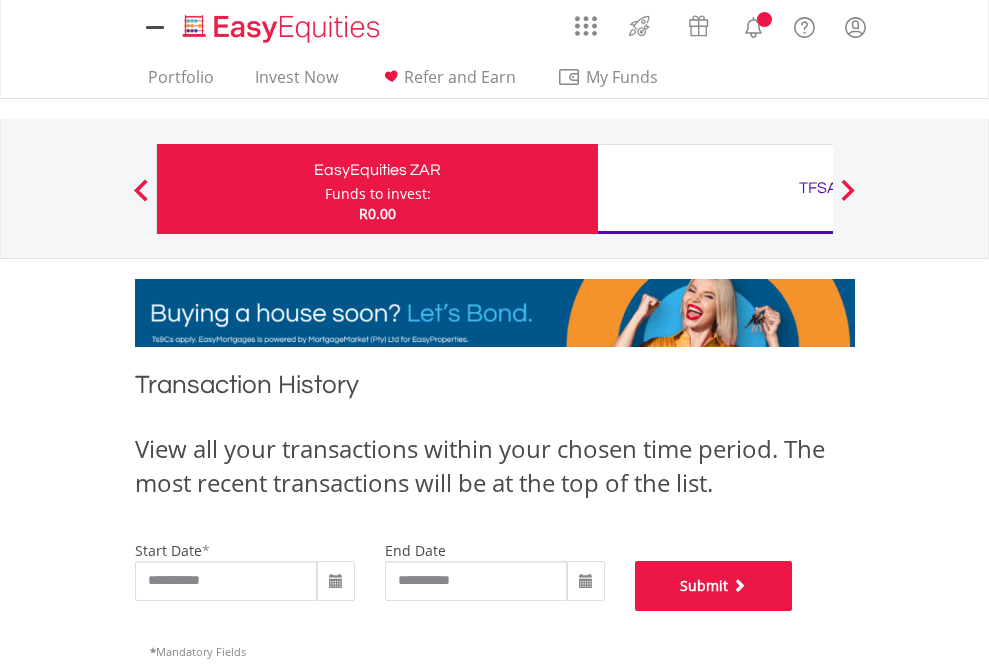 scroll, scrollTop: 811, scrollLeft: 0, axis: vertical 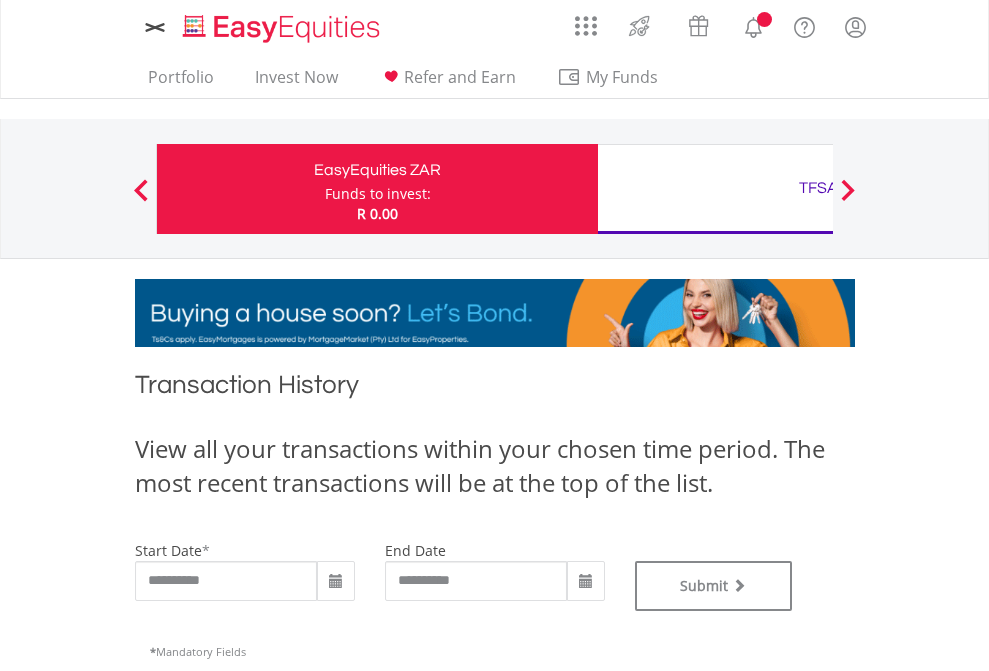 click on "TFSA" at bounding box center (818, 188) 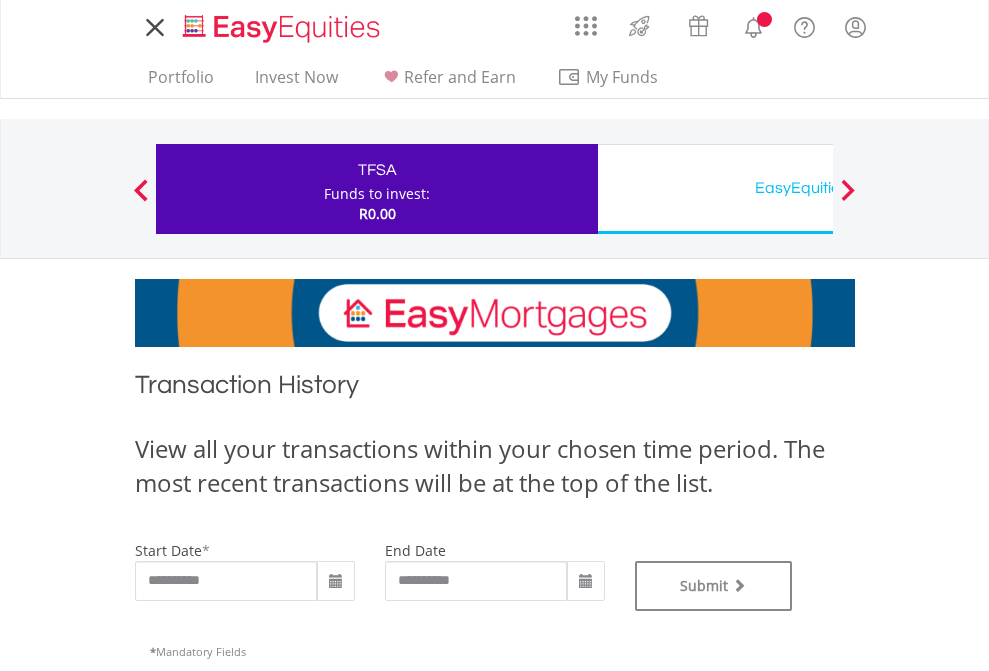 scroll, scrollTop: 0, scrollLeft: 0, axis: both 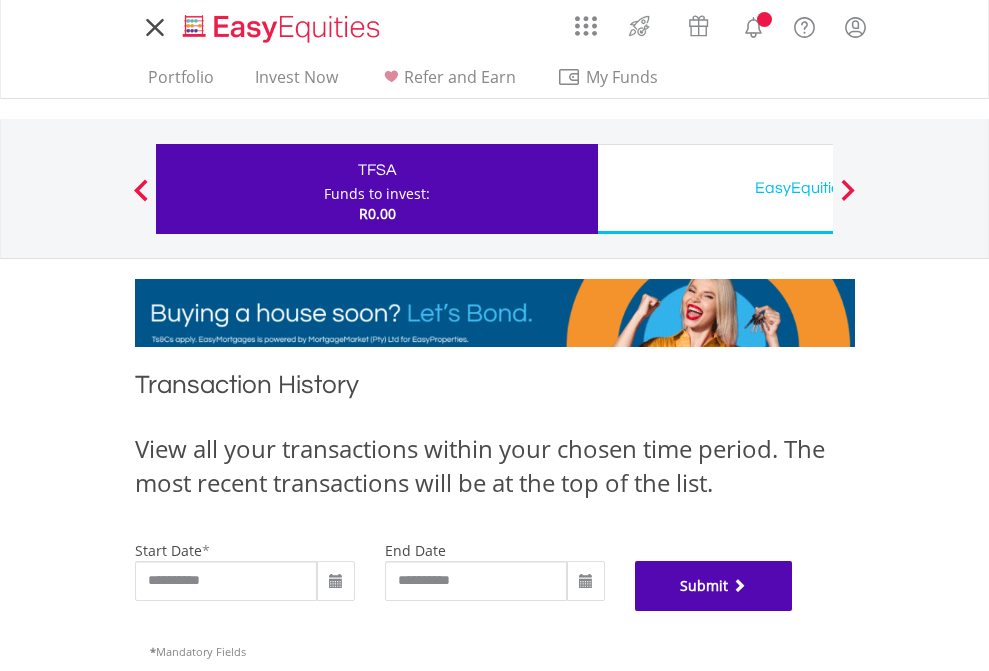 click on "Submit" at bounding box center [714, 586] 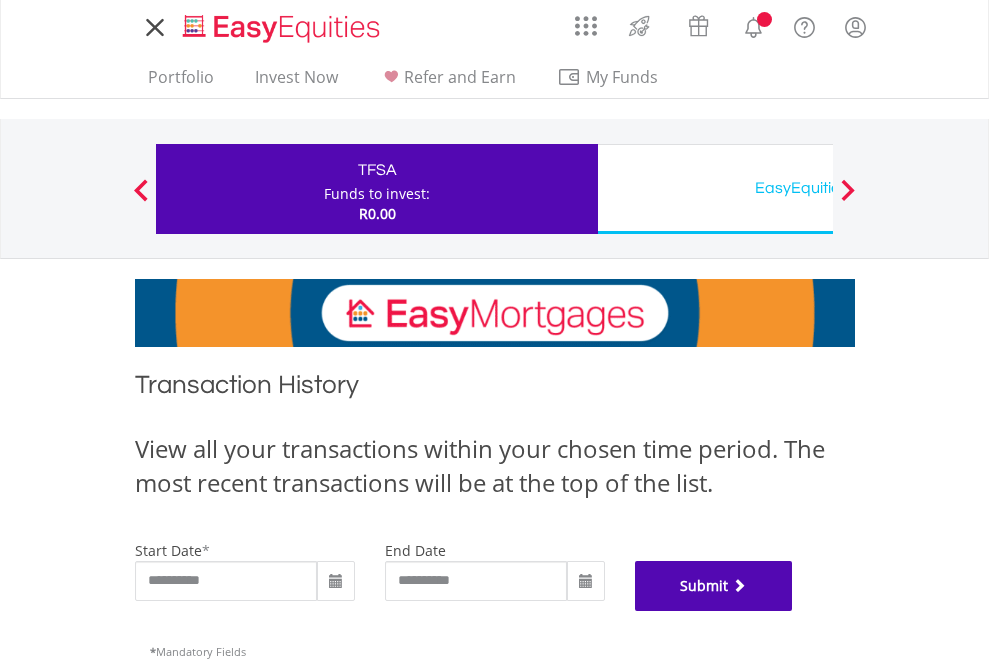 scroll, scrollTop: 811, scrollLeft: 0, axis: vertical 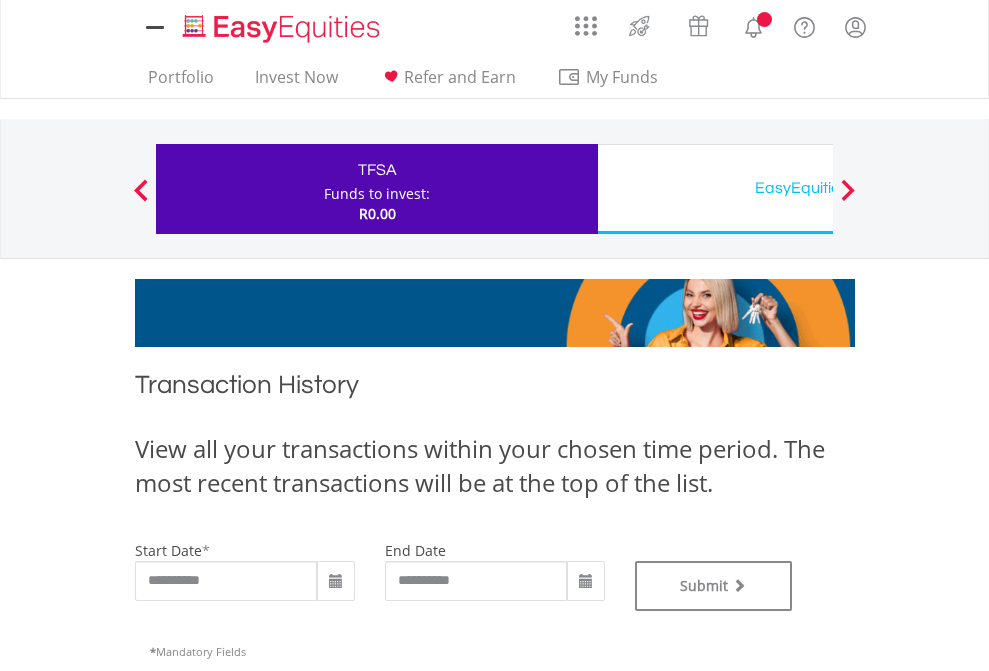 click on "EasyEquities USD" at bounding box center [818, 188] 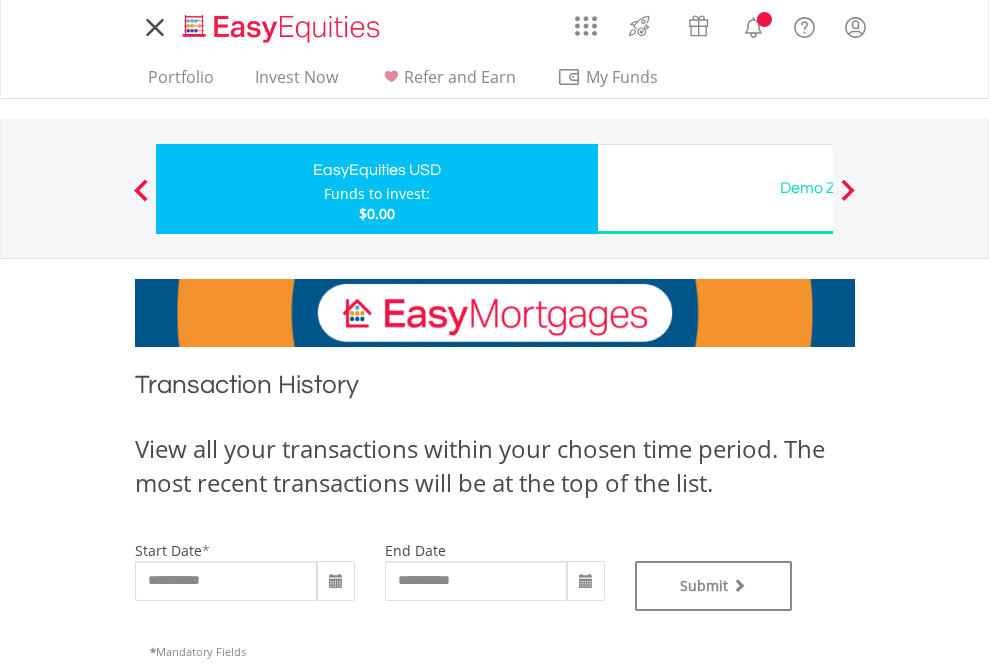 scroll, scrollTop: 0, scrollLeft: 0, axis: both 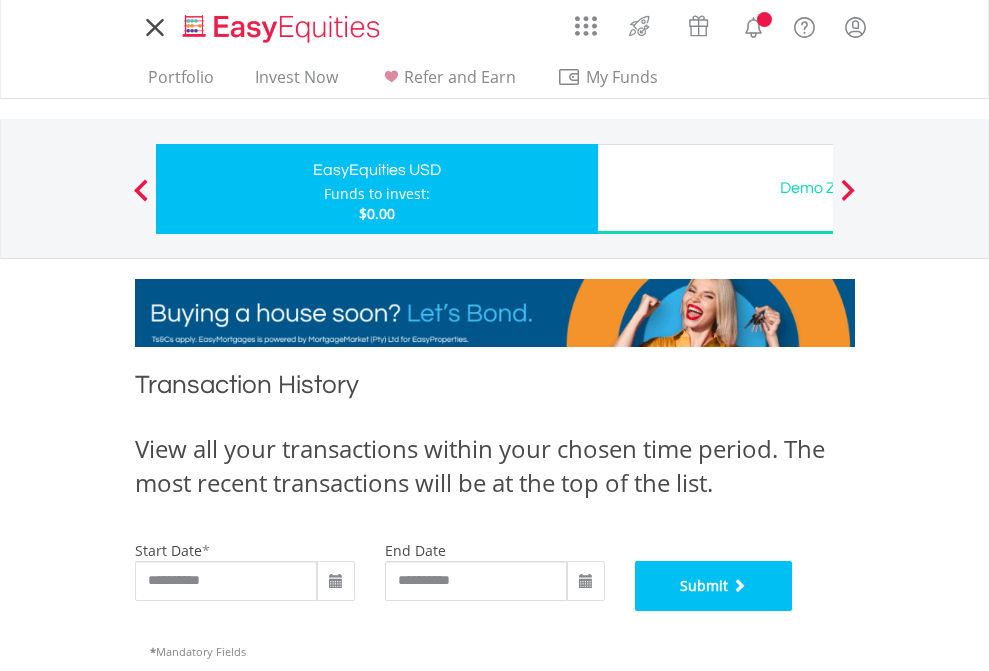 click on "Submit" at bounding box center [714, 586] 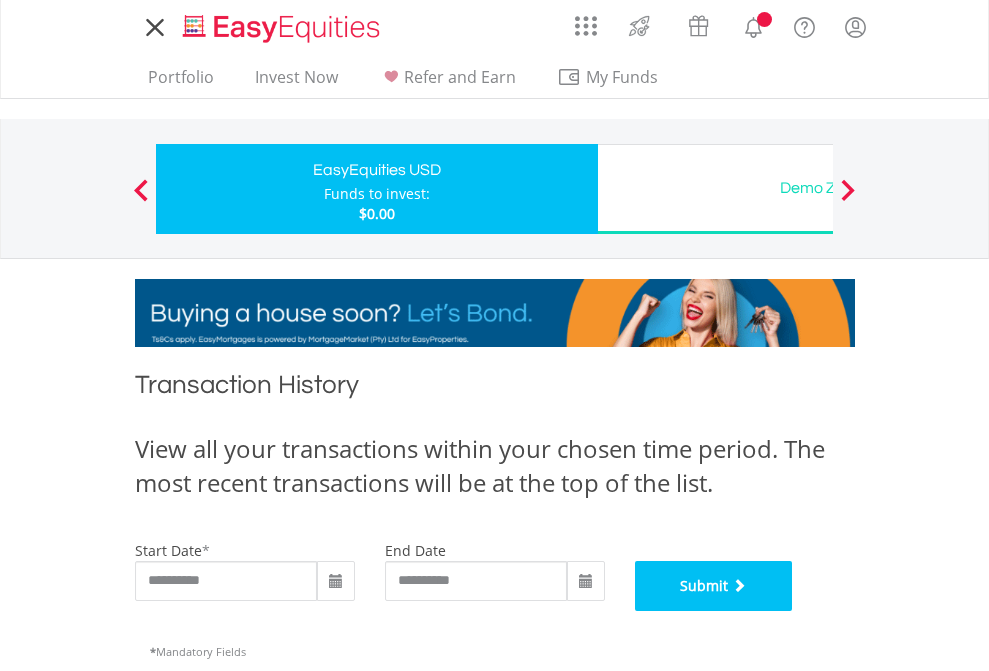 scroll, scrollTop: 811, scrollLeft: 0, axis: vertical 